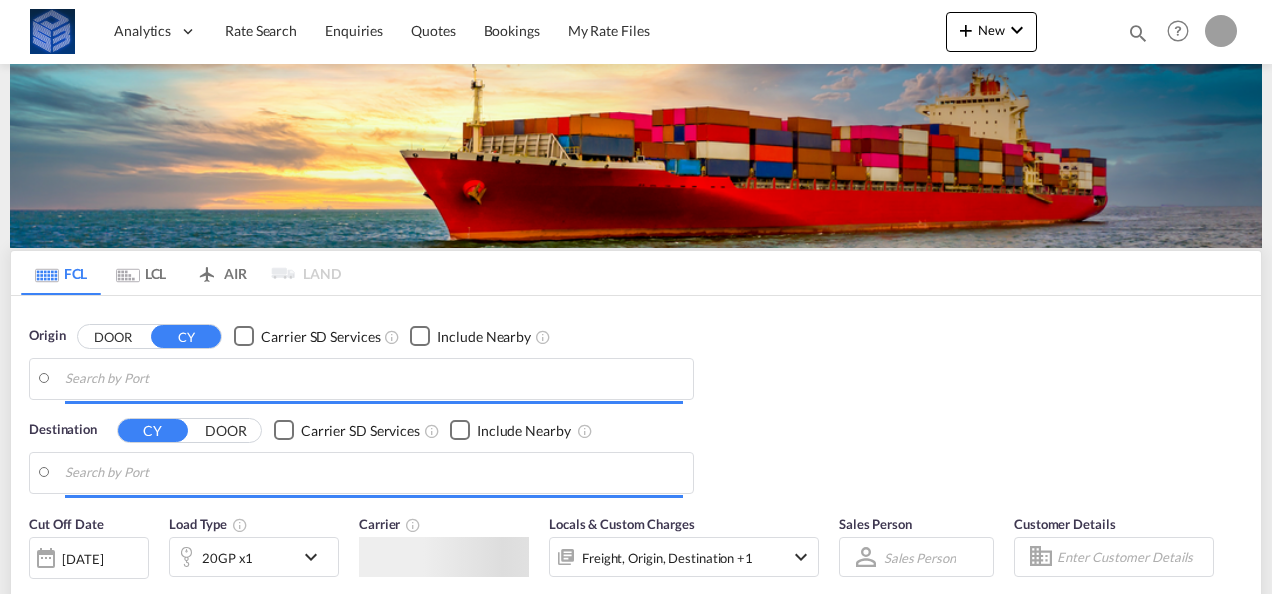 scroll, scrollTop: 0, scrollLeft: 0, axis: both 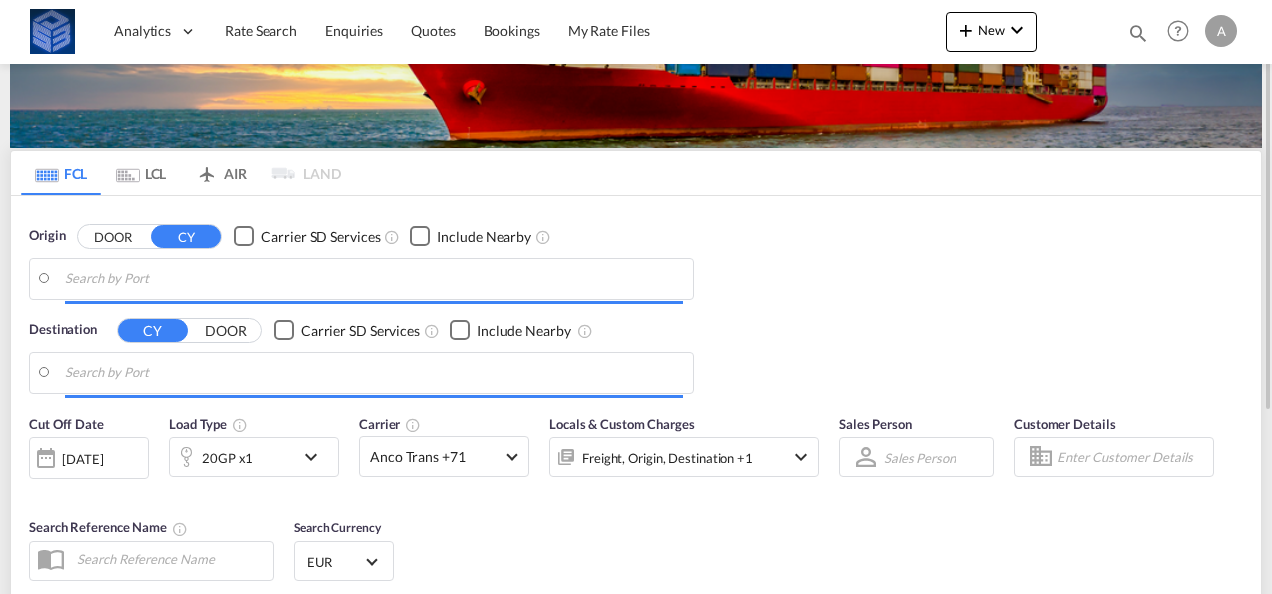 type on "[GEOGRAPHIC_DATA], [GEOGRAPHIC_DATA]" 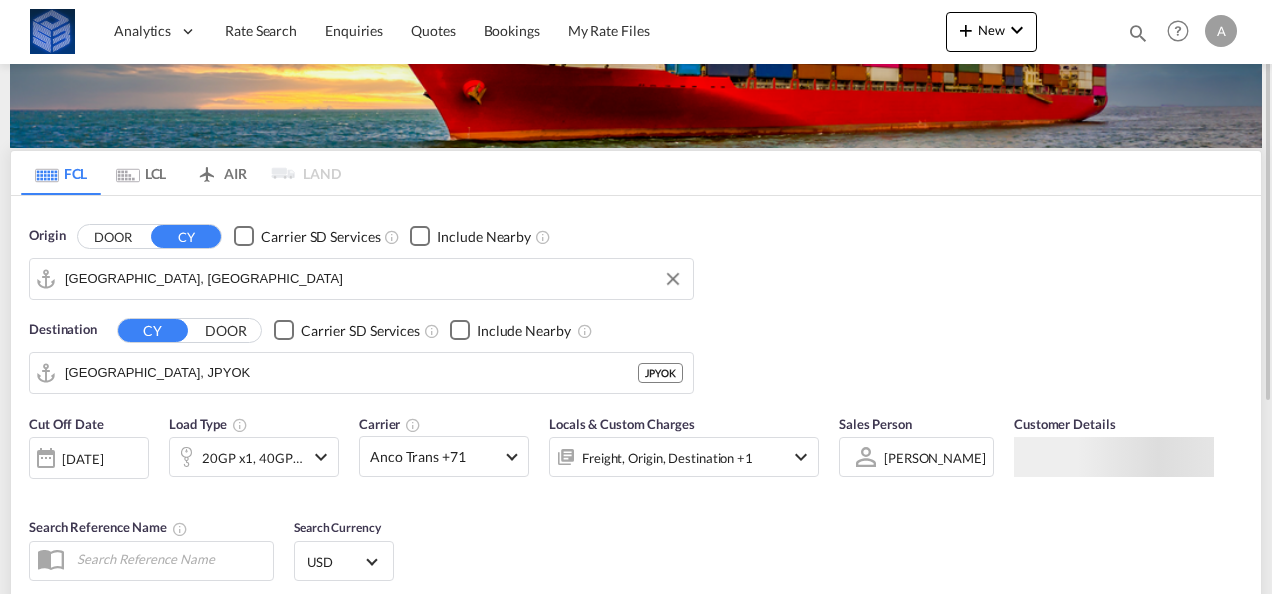 click on "[GEOGRAPHIC_DATA], [GEOGRAPHIC_DATA]" at bounding box center [374, 279] 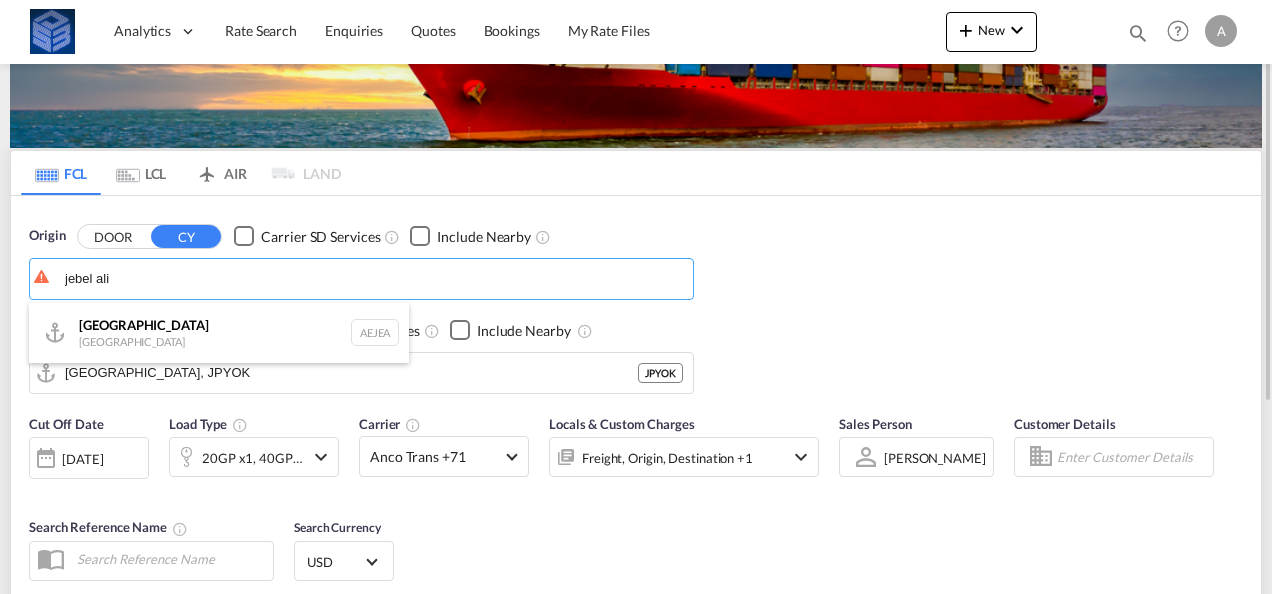 type on "jebel ali" 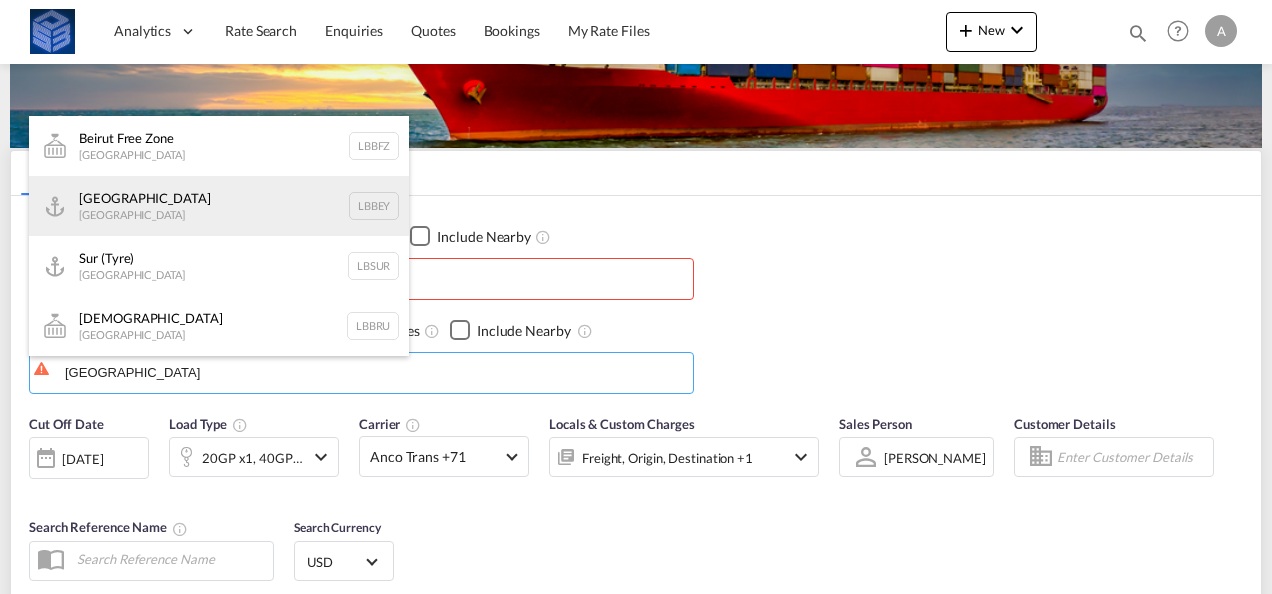 click on "Beirut
[GEOGRAPHIC_DATA]
LBBEY" at bounding box center (219, 206) 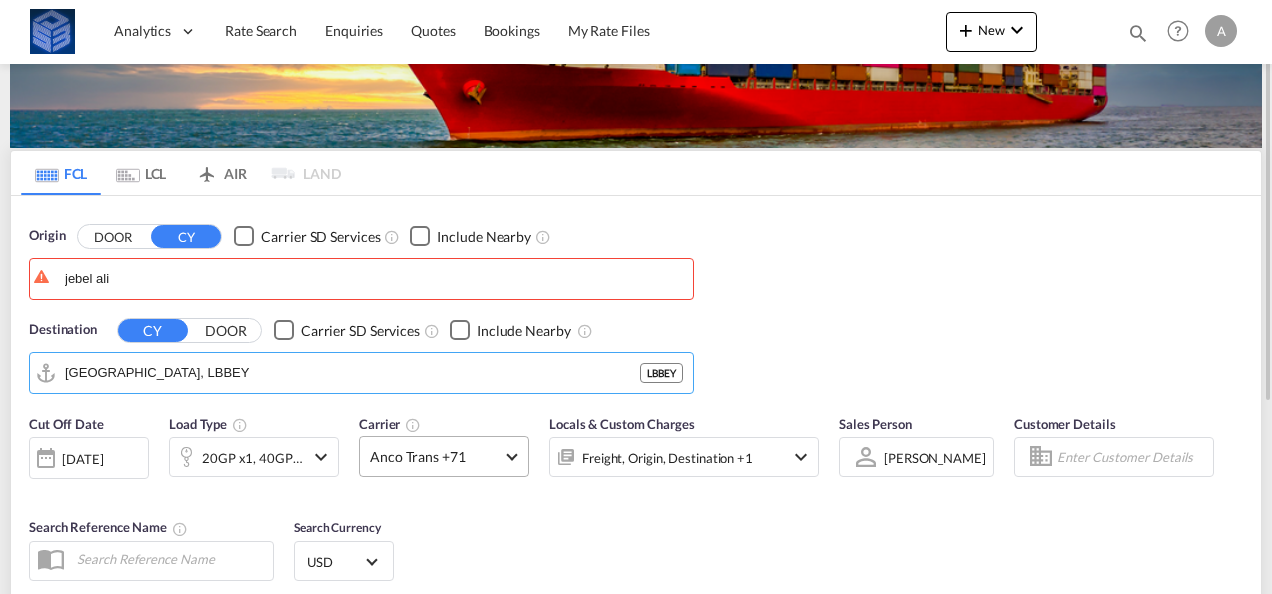 click on "Anco Trans +71" at bounding box center (444, 456) 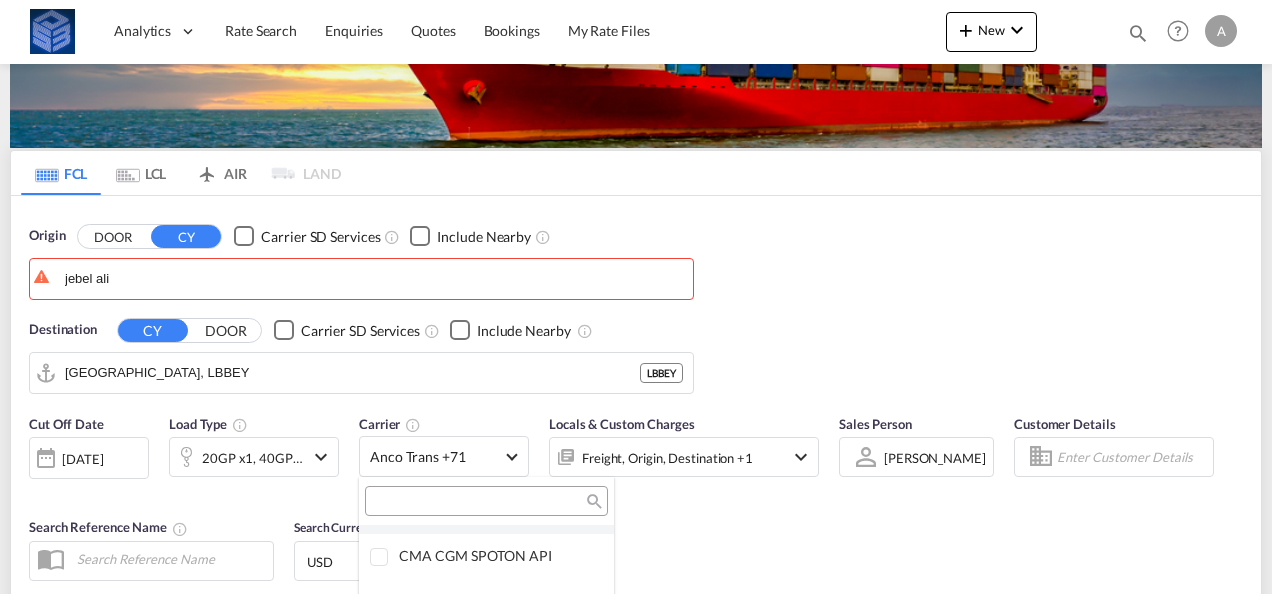 scroll, scrollTop: 0, scrollLeft: 0, axis: both 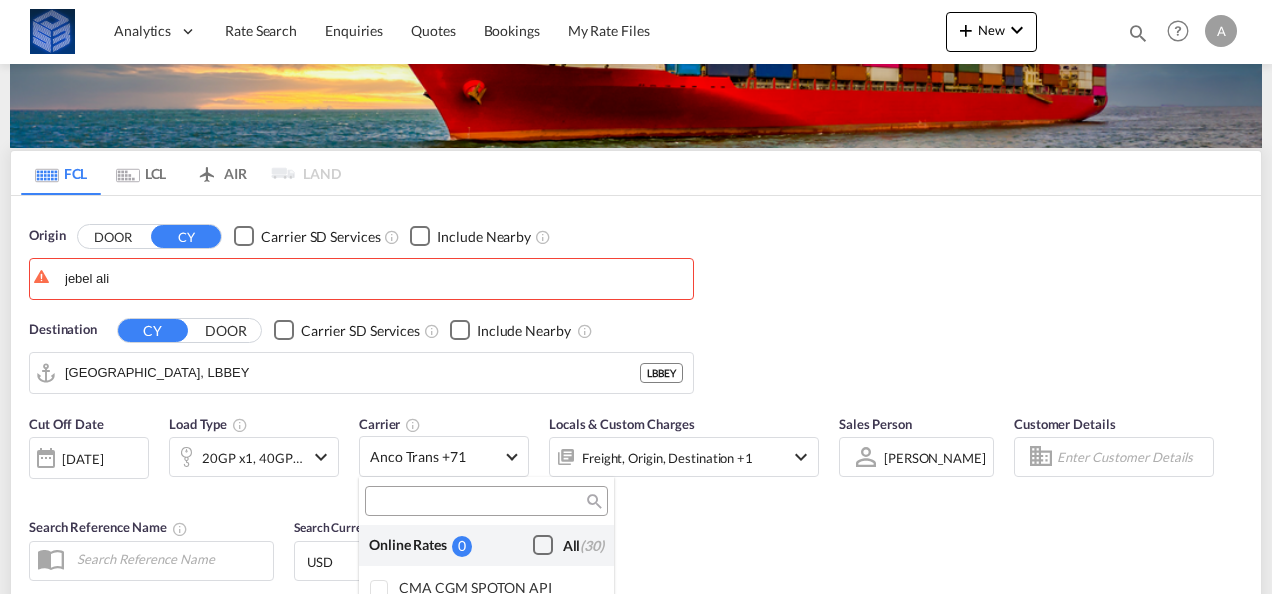 click at bounding box center [543, 545] 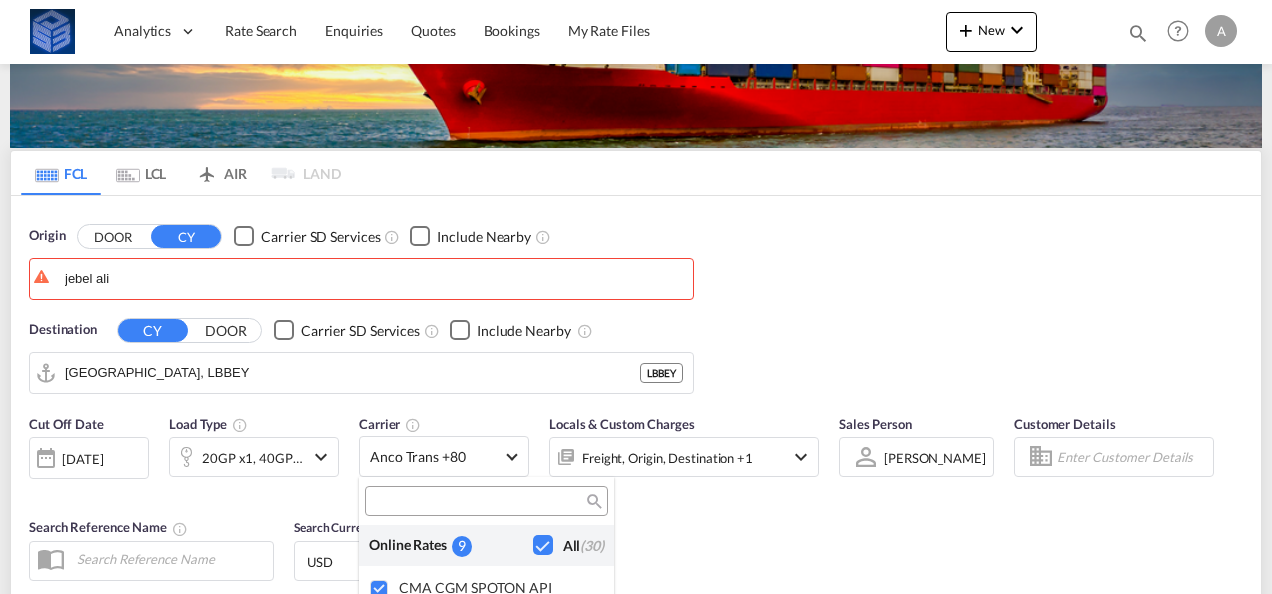 click at bounding box center (636, 297) 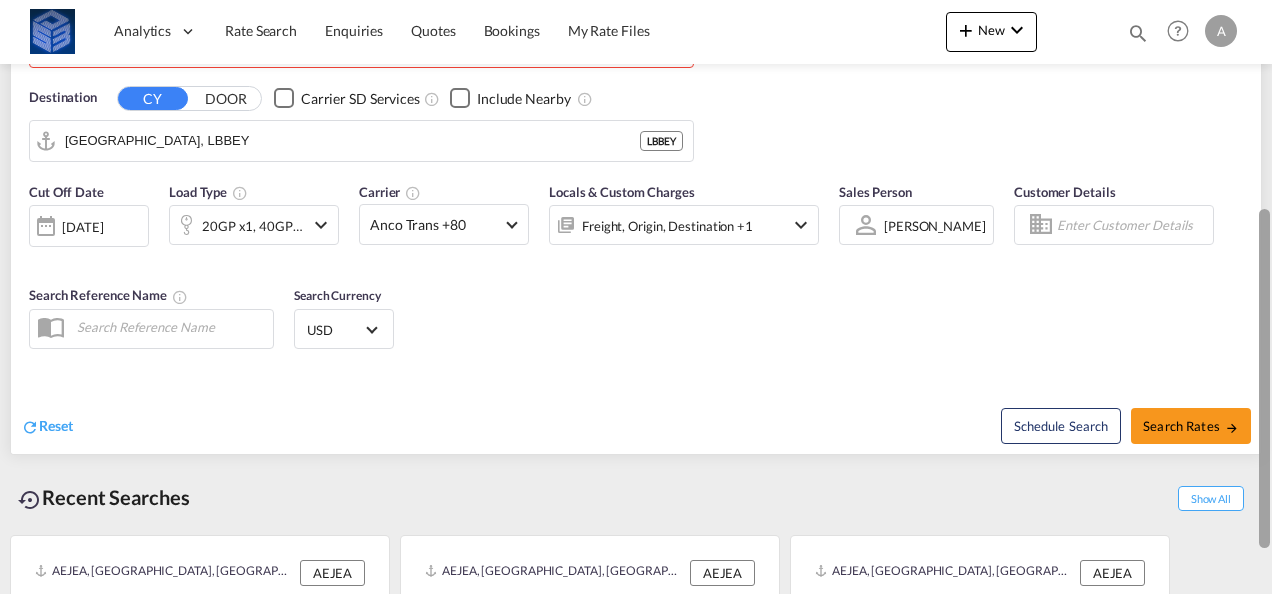 scroll, scrollTop: 342, scrollLeft: 0, axis: vertical 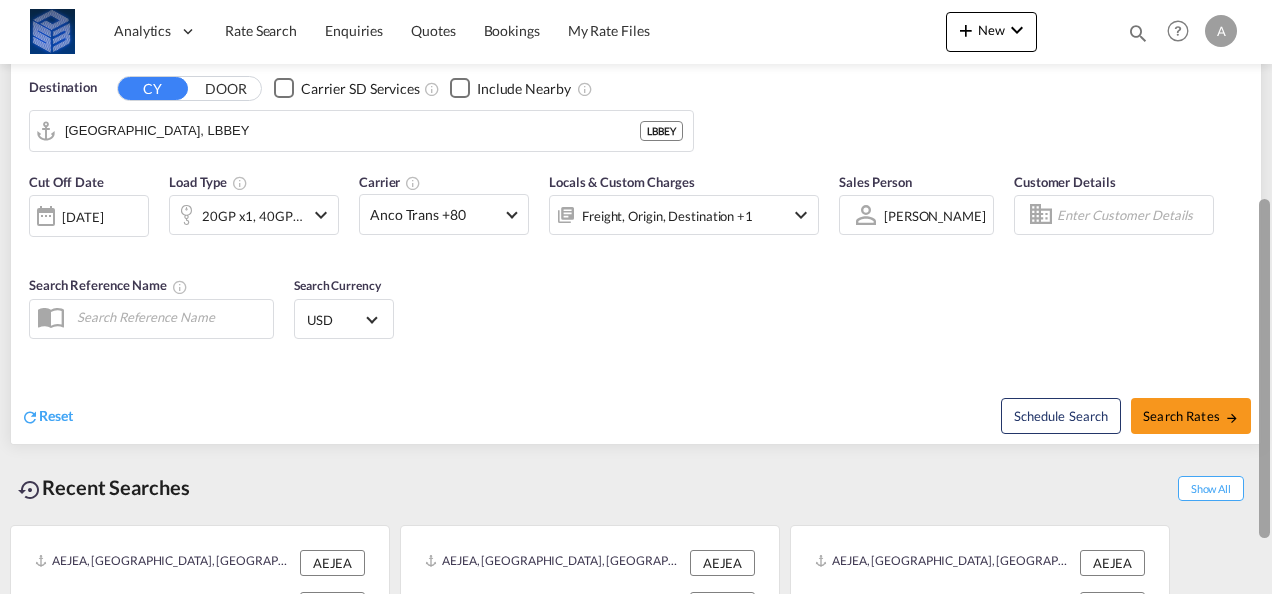 drag, startPoint x: 1266, startPoint y: 371, endPoint x: 1275, endPoint y: 510, distance: 139.29106 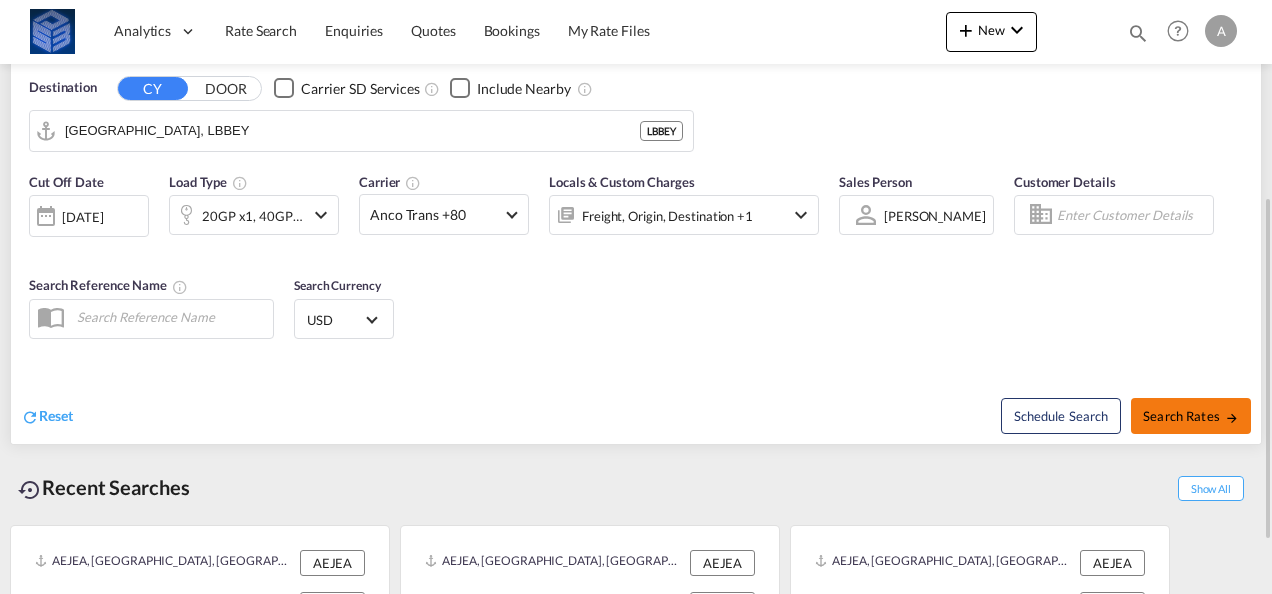 click on "Search Rates" at bounding box center [1191, 416] 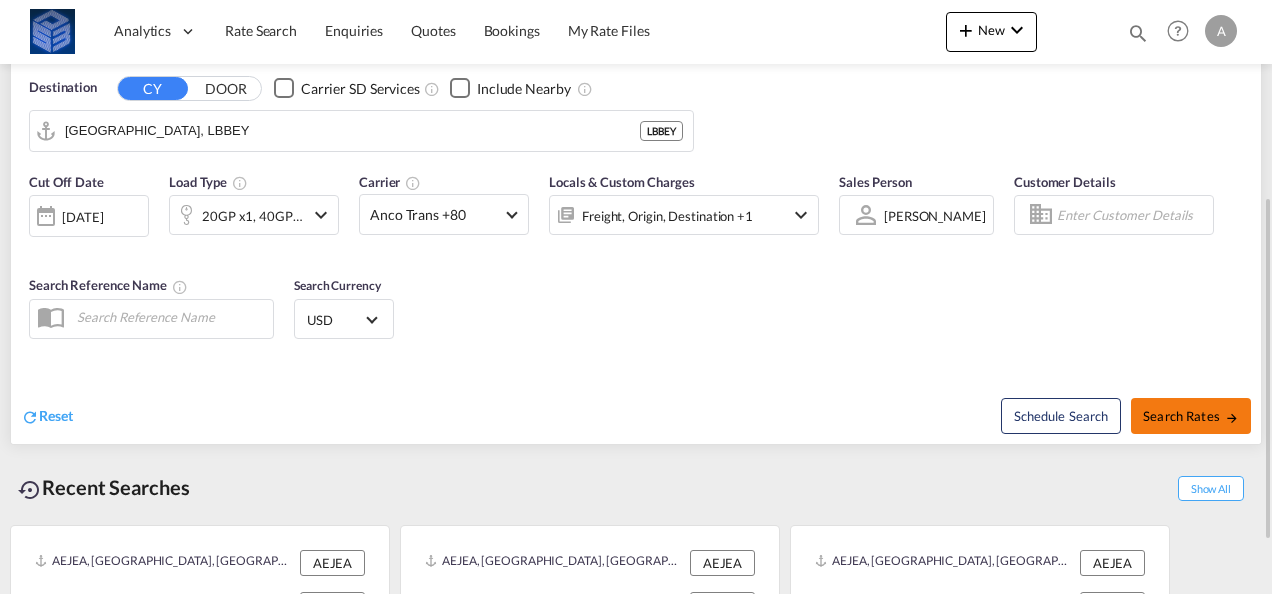 click on "Search Rates" at bounding box center [1191, 416] 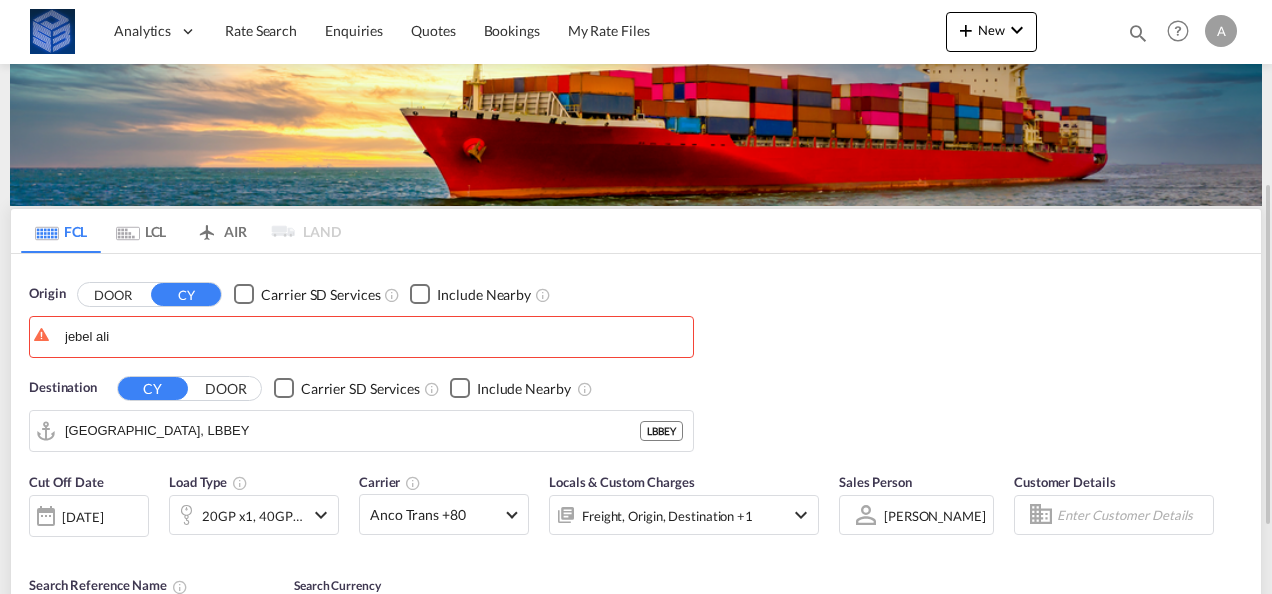 scroll, scrollTop: 431, scrollLeft: 0, axis: vertical 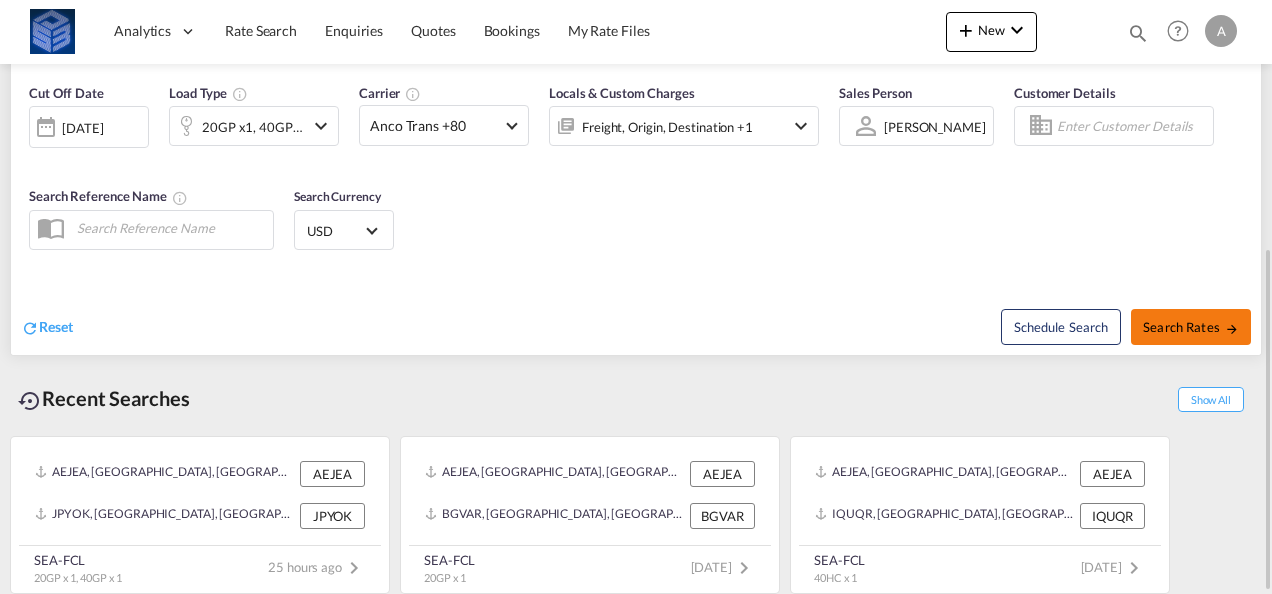 click on "Search Rates" at bounding box center (1191, 327) 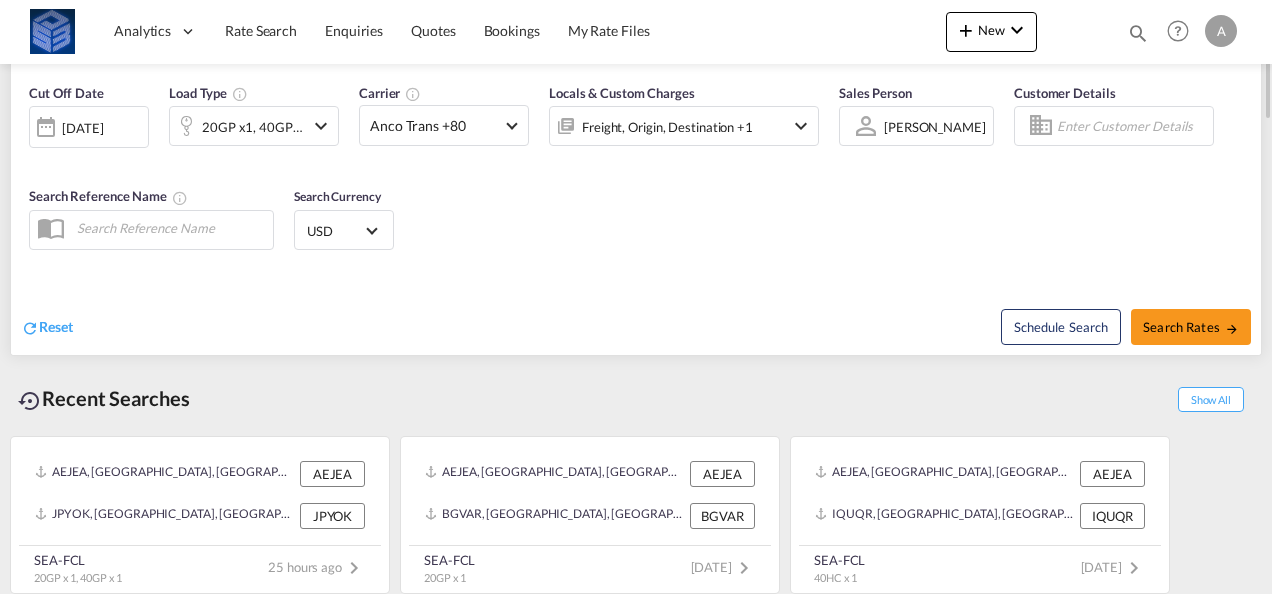 scroll, scrollTop: 0, scrollLeft: 0, axis: both 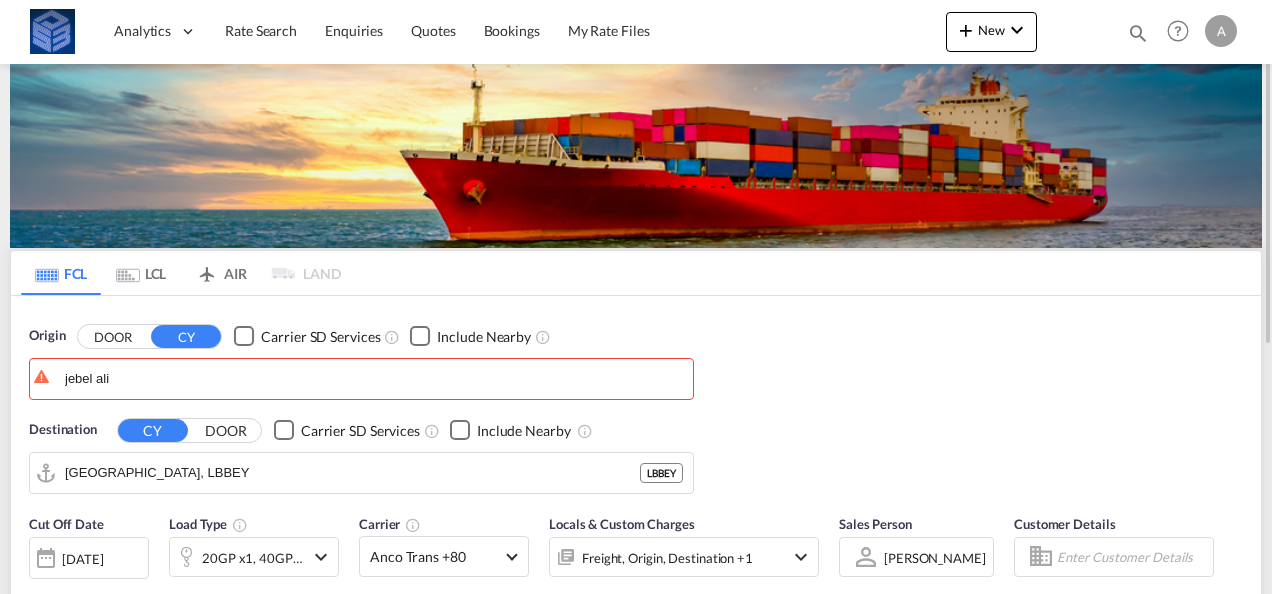 click on "Analytics
Dashboard
Rate Search
Enquiries
Quotes
Bookings" at bounding box center (636, 297) 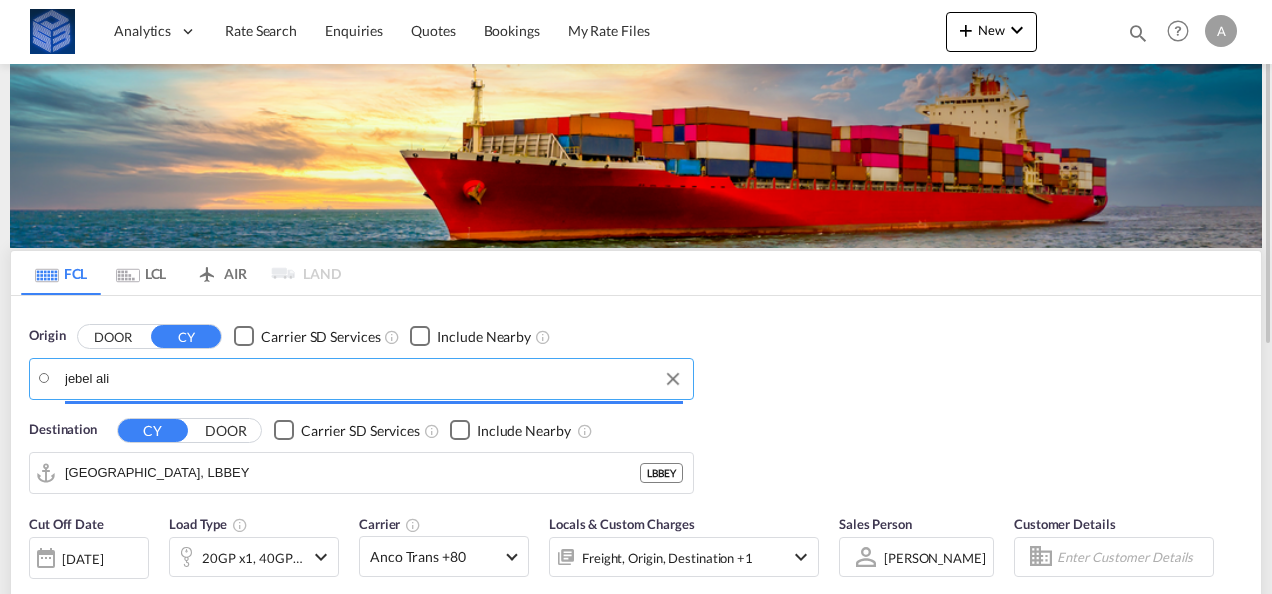 click on "jebel ali" at bounding box center (374, 379) 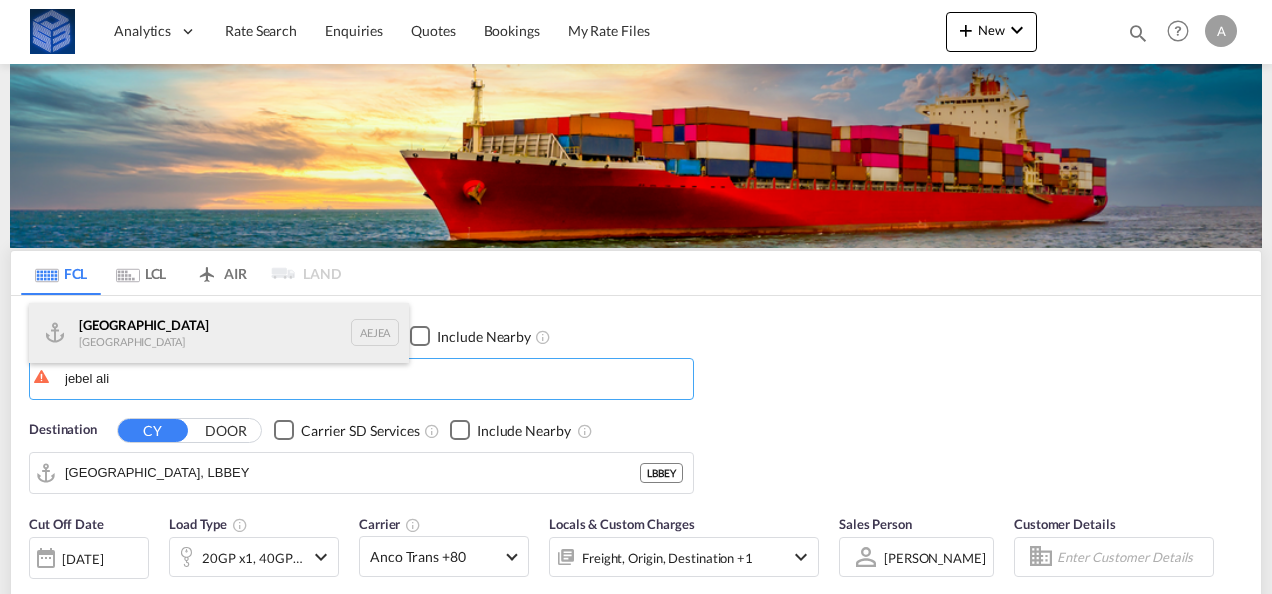 click on "[GEOGRAPHIC_DATA]
AEJEA" at bounding box center [219, 333] 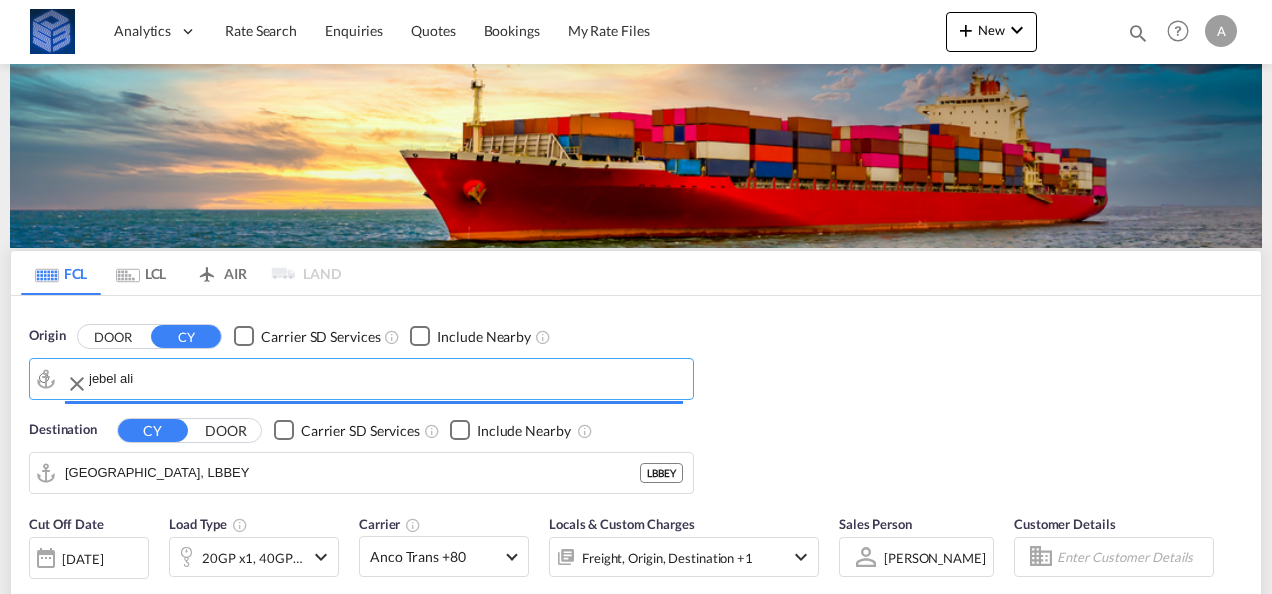 type on "[GEOGRAPHIC_DATA], [GEOGRAPHIC_DATA]" 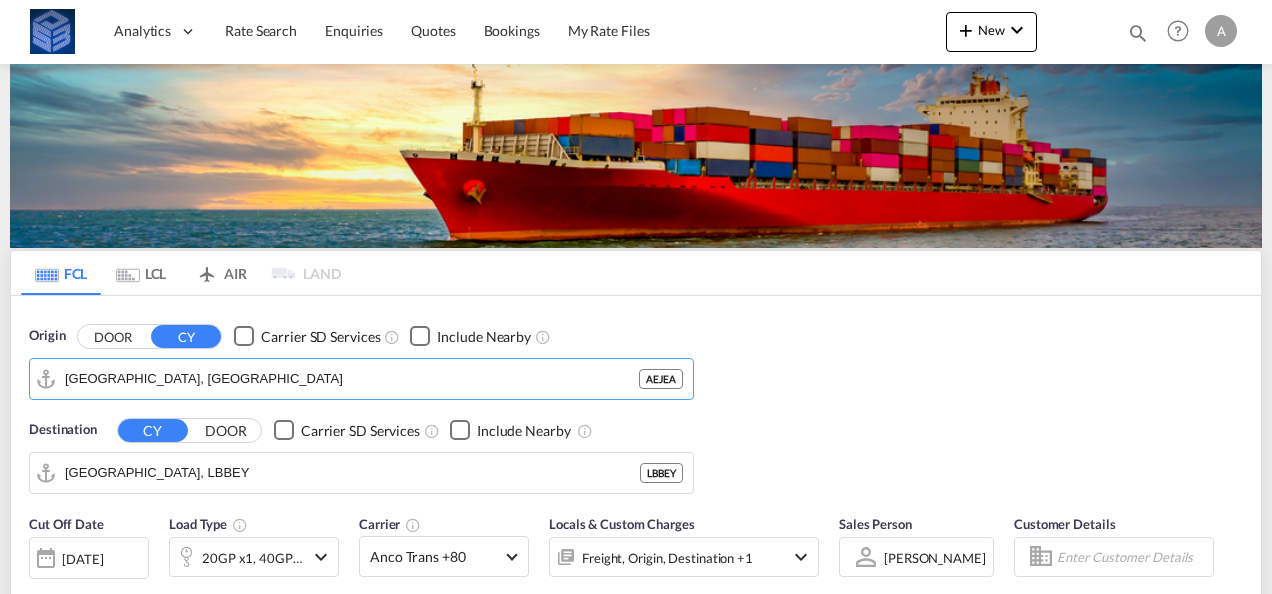 scroll, scrollTop: 431, scrollLeft: 0, axis: vertical 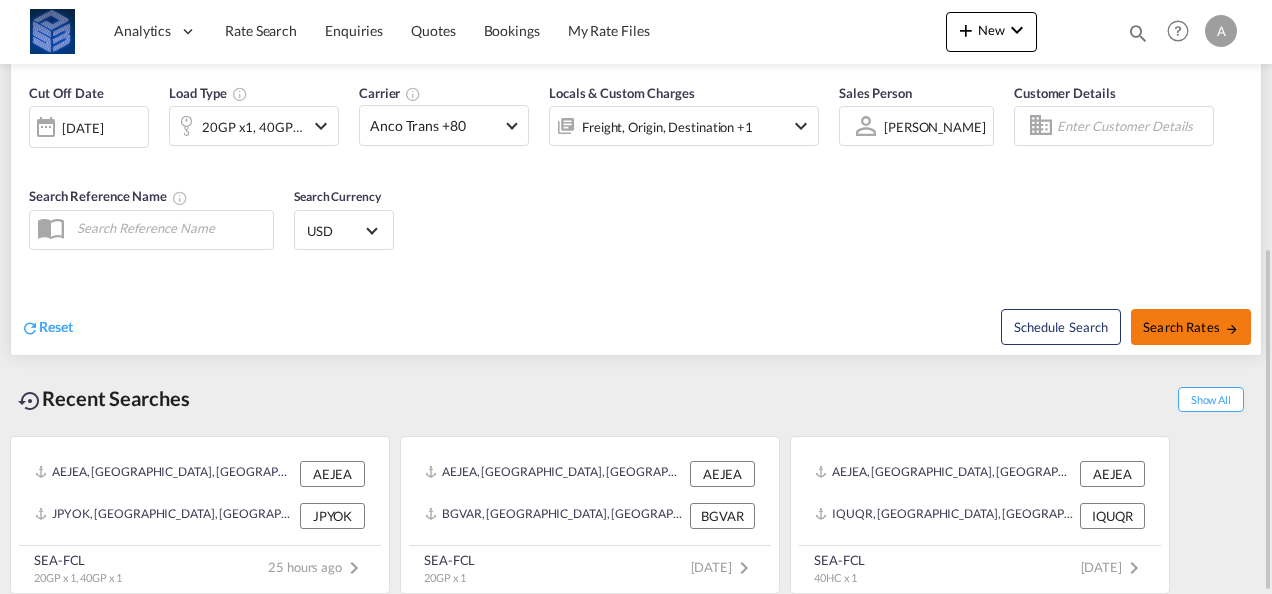 click on "Search Rates" at bounding box center (1191, 327) 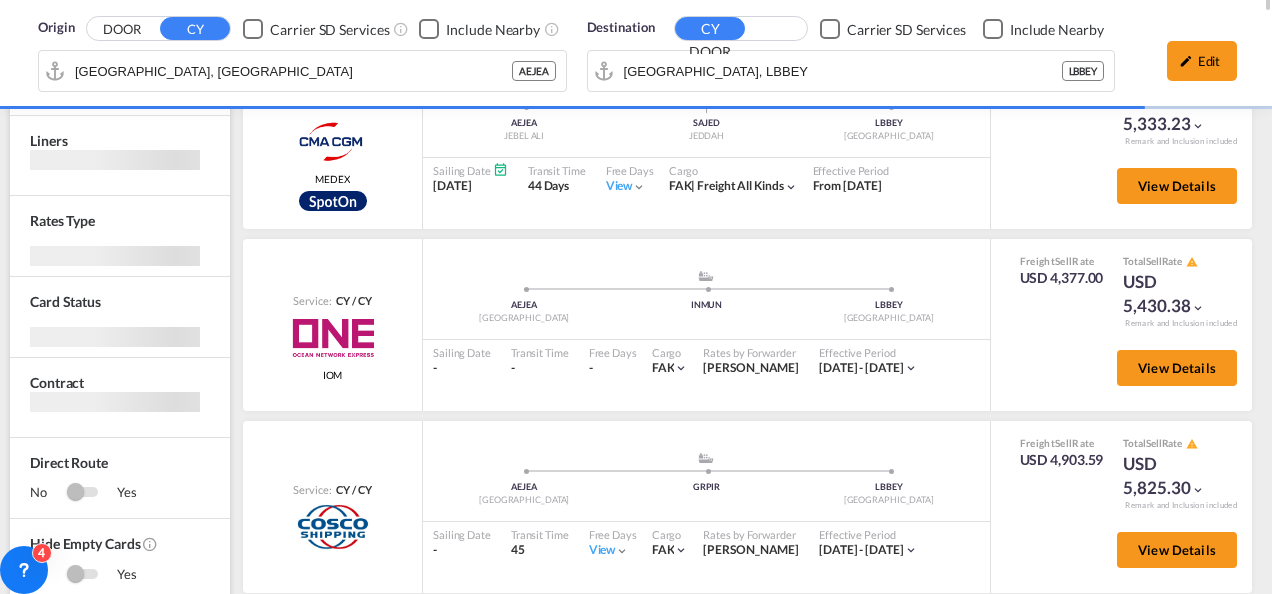 scroll, scrollTop: 0, scrollLeft: 0, axis: both 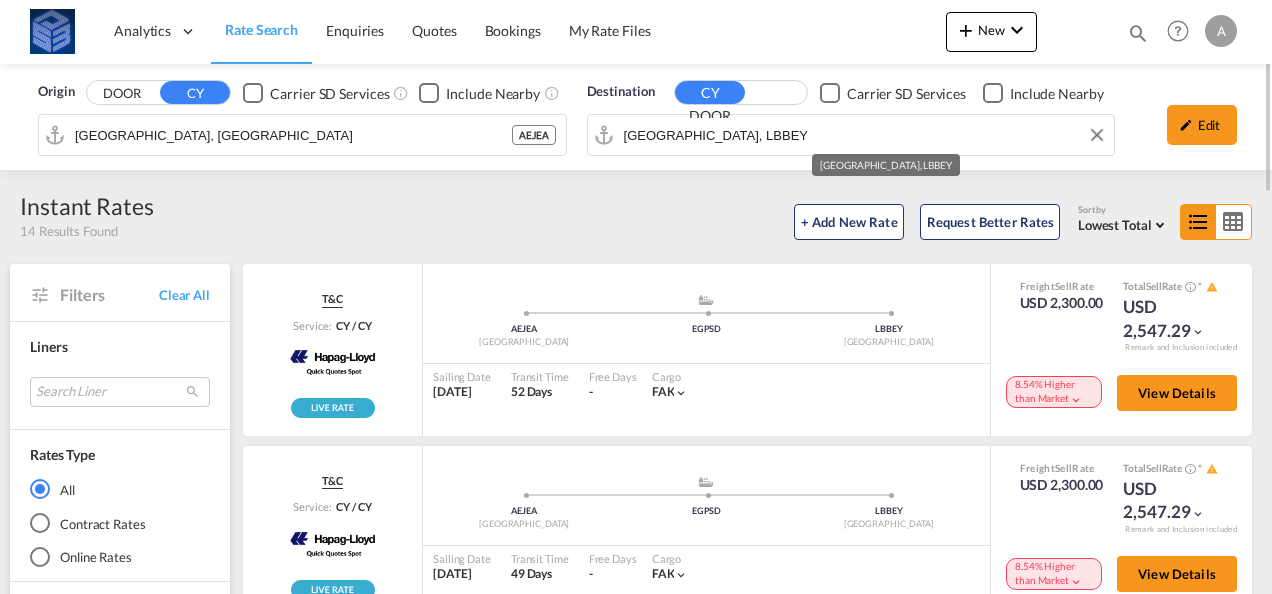 click on "[GEOGRAPHIC_DATA], LBBEY" at bounding box center (851, 135) 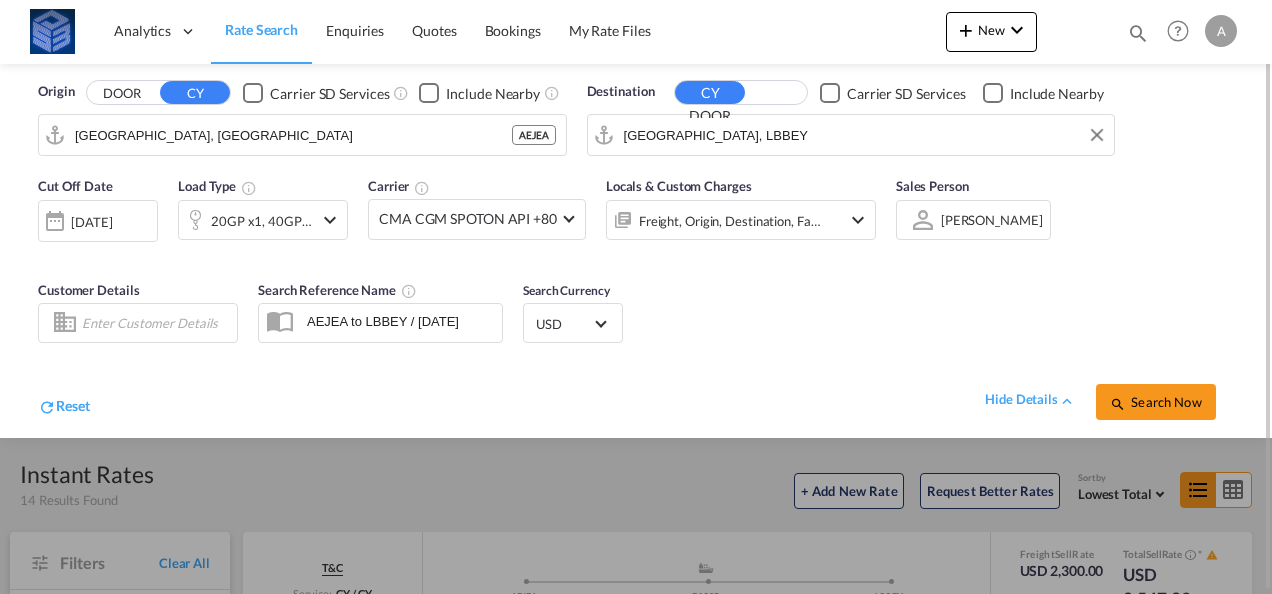 click on "[GEOGRAPHIC_DATA], LBBEY" at bounding box center [864, 135] 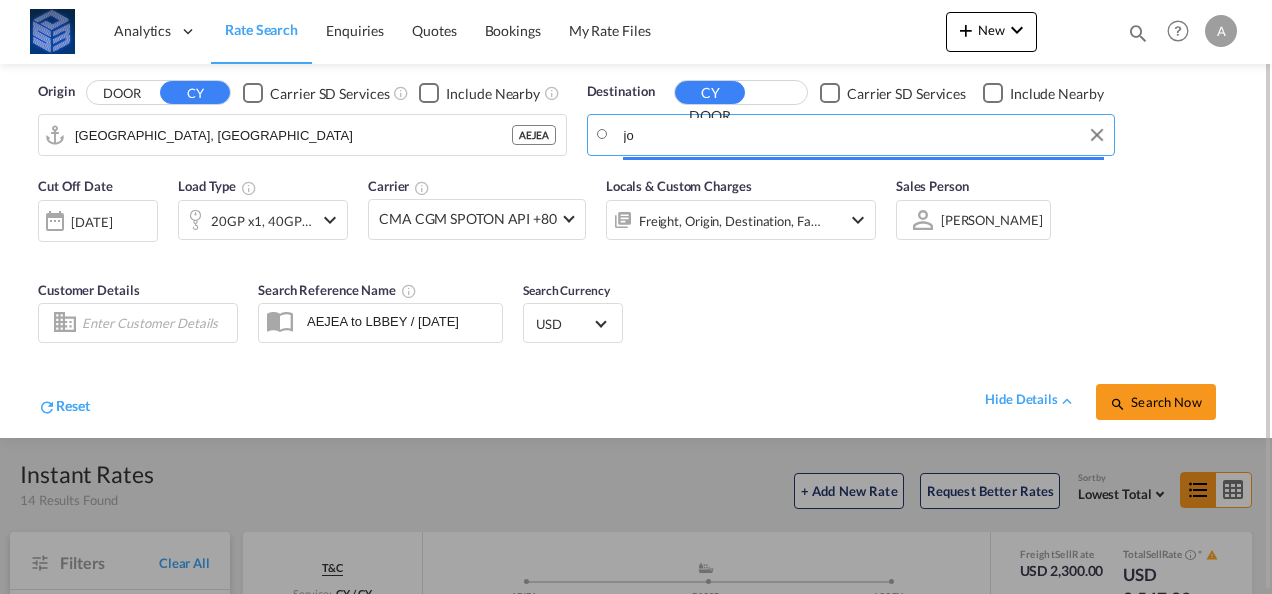 type on "j" 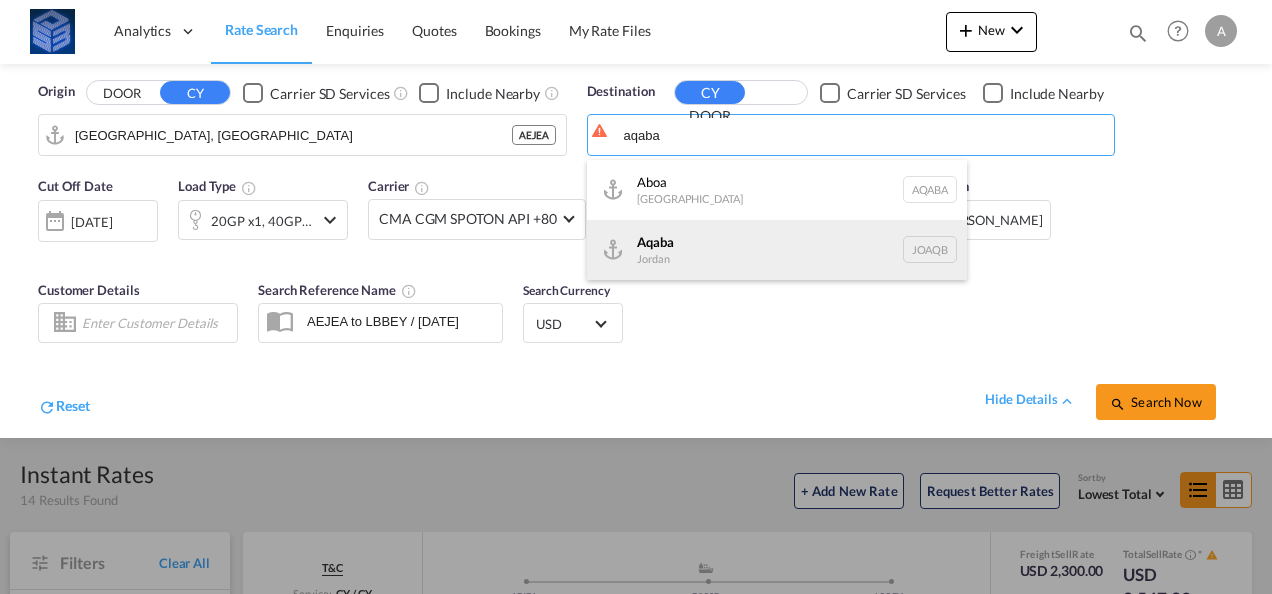 click on "Aqaba
Jordan
JOAQB" at bounding box center [777, 250] 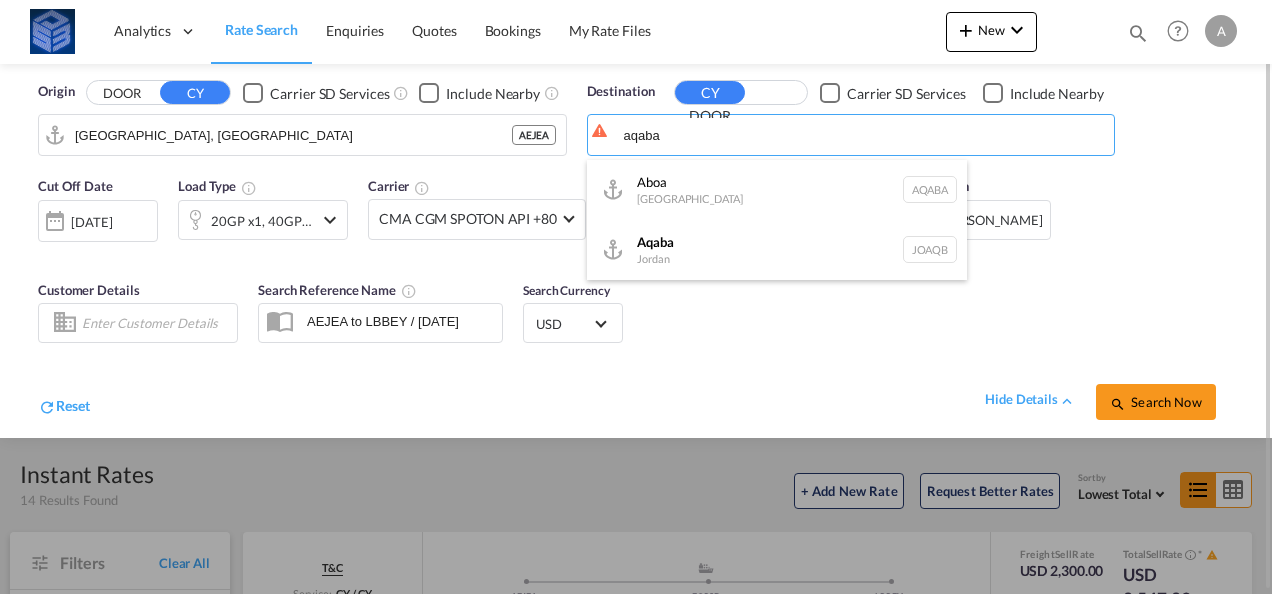 type on "Aqaba, JOAQB" 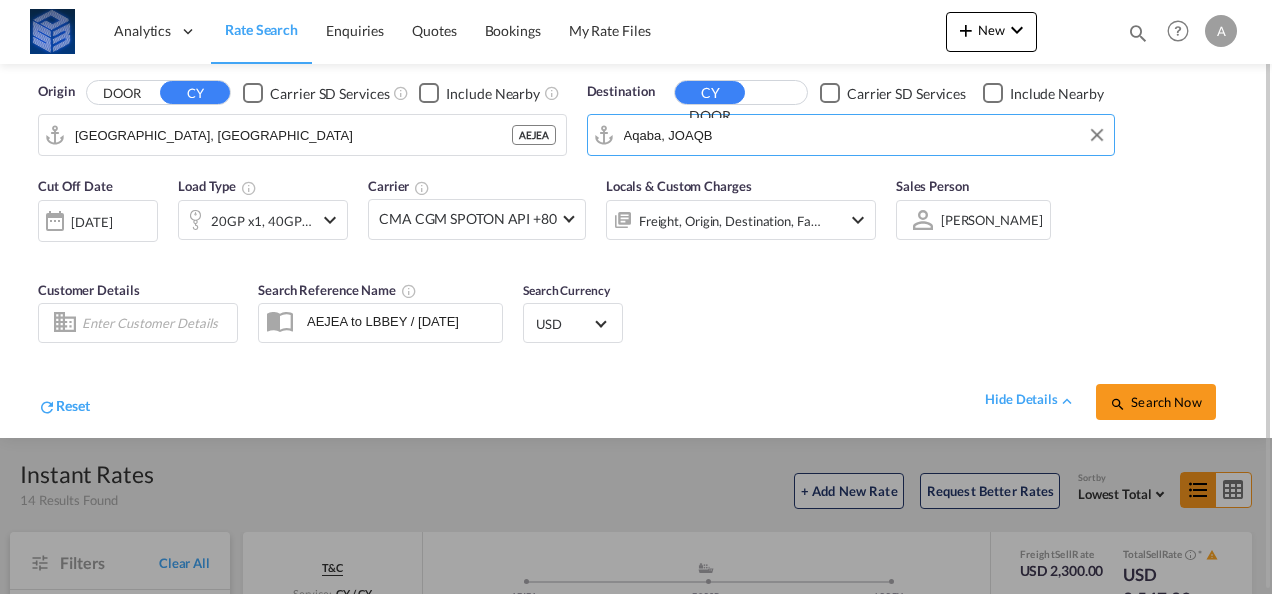 click at bounding box center (330, 220) 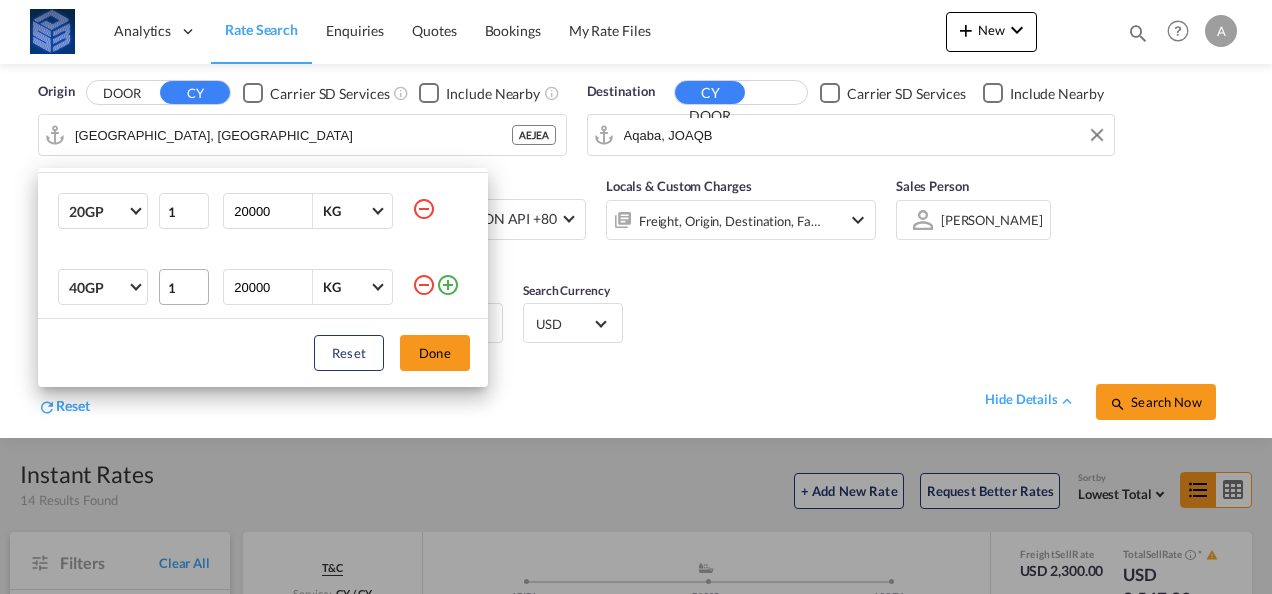 scroll, scrollTop: 30, scrollLeft: 0, axis: vertical 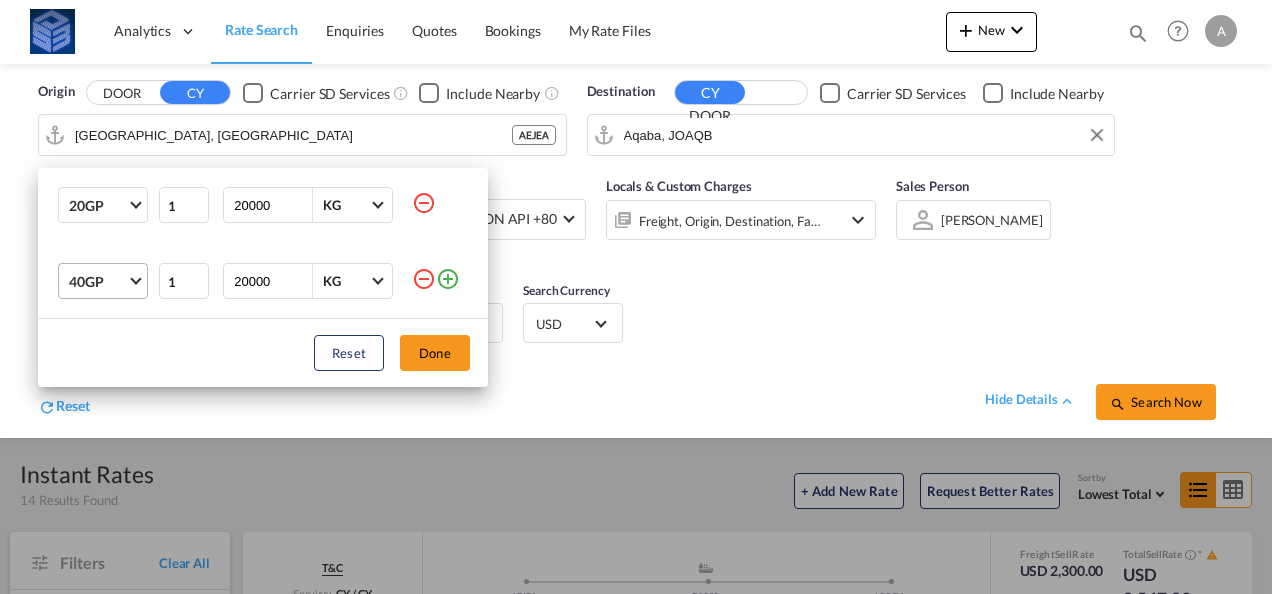 click on "40GP" at bounding box center [107, 281] 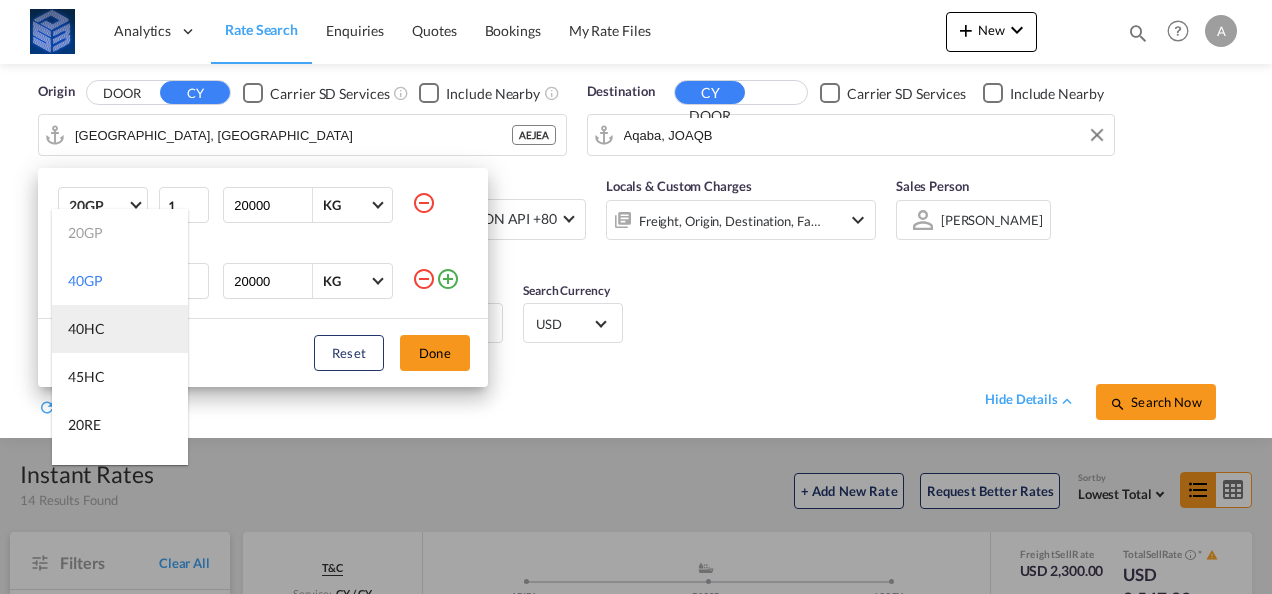 click on "40HC" at bounding box center (120, 329) 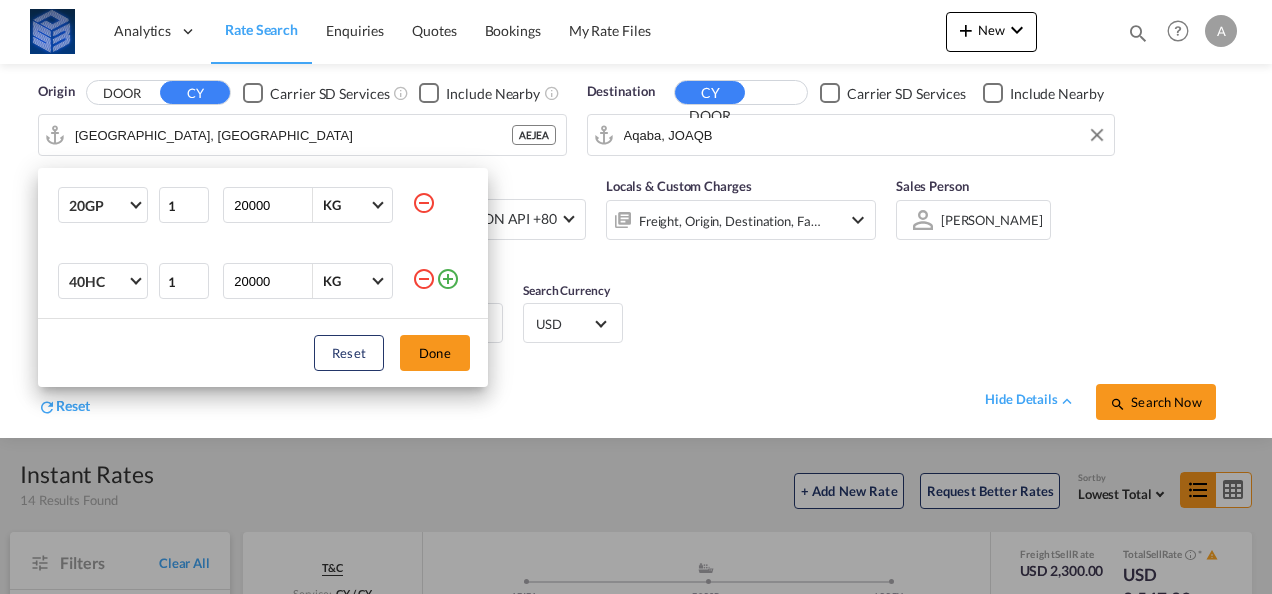 click on "Reset Done" at bounding box center [263, 353] 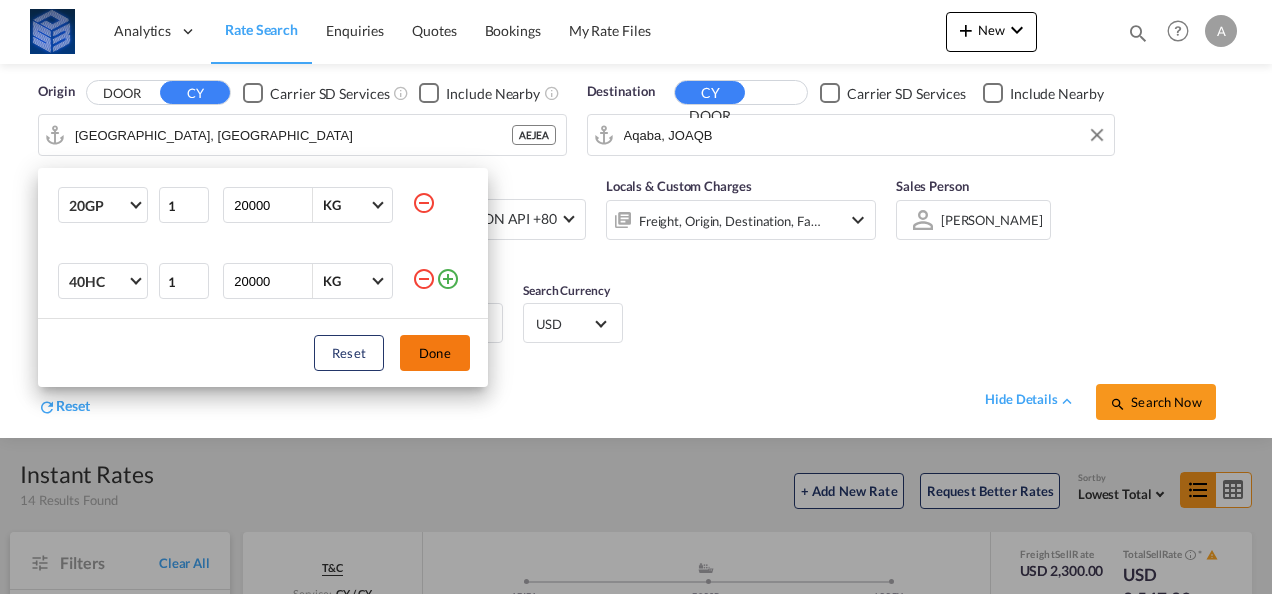 click on "Done" at bounding box center (435, 353) 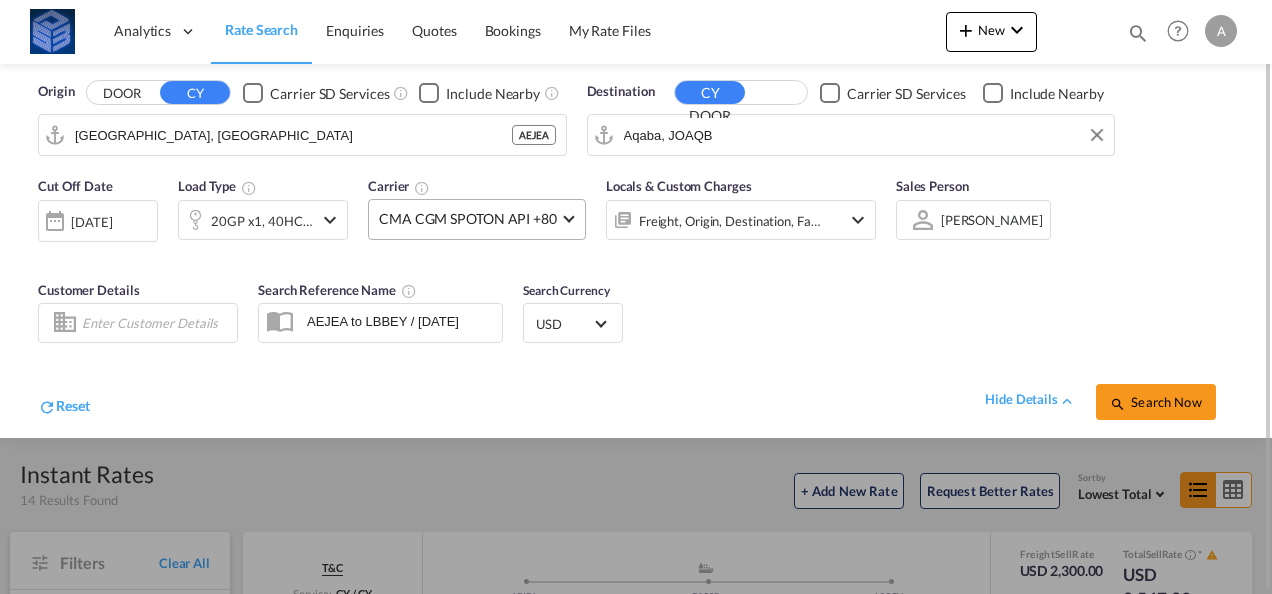 click on "CMA CGM SPOTON API +80" at bounding box center (477, 219) 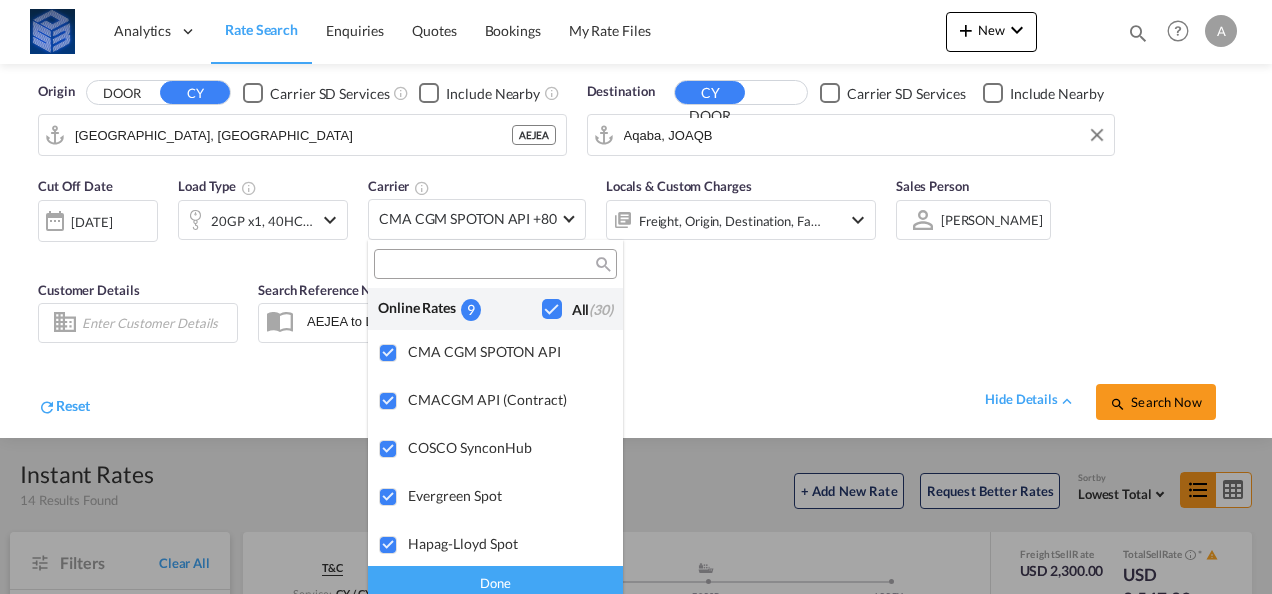 click on "Done" at bounding box center (495, 582) 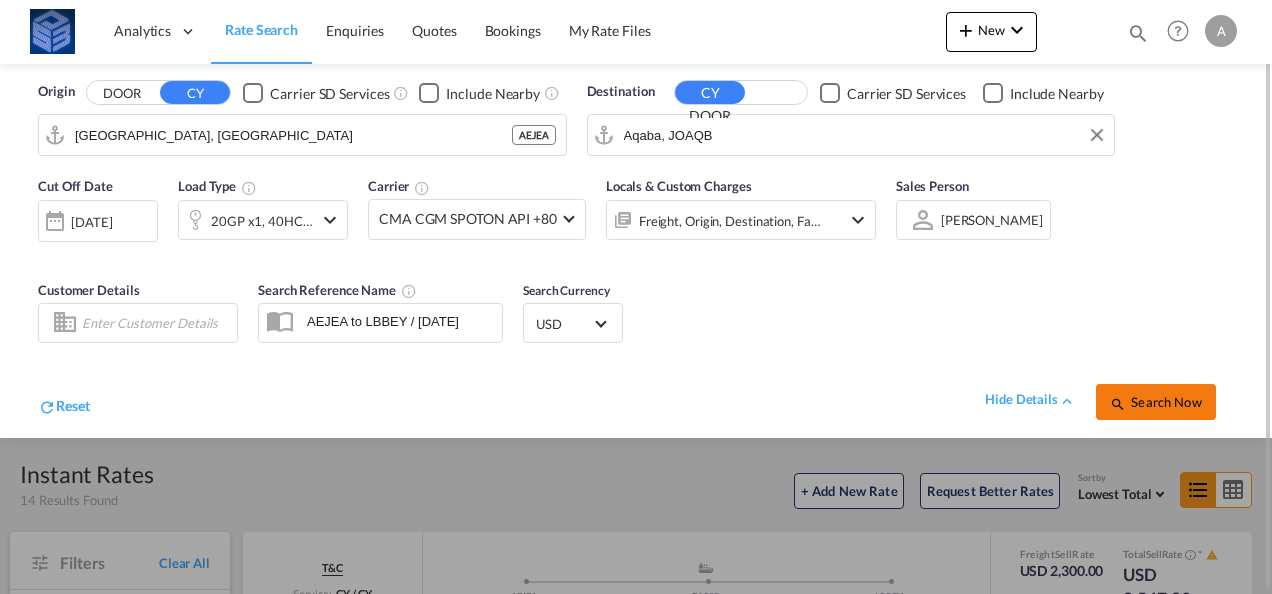 click on "Search Now" at bounding box center (1156, 402) 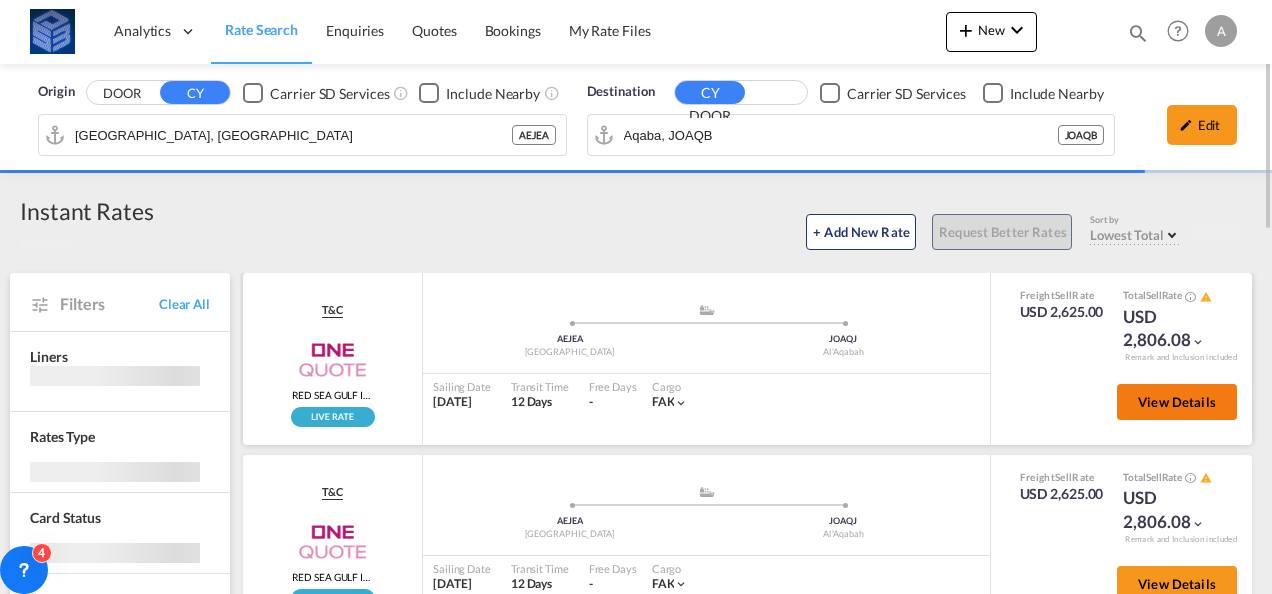 click on "View Details" at bounding box center (1177, 402) 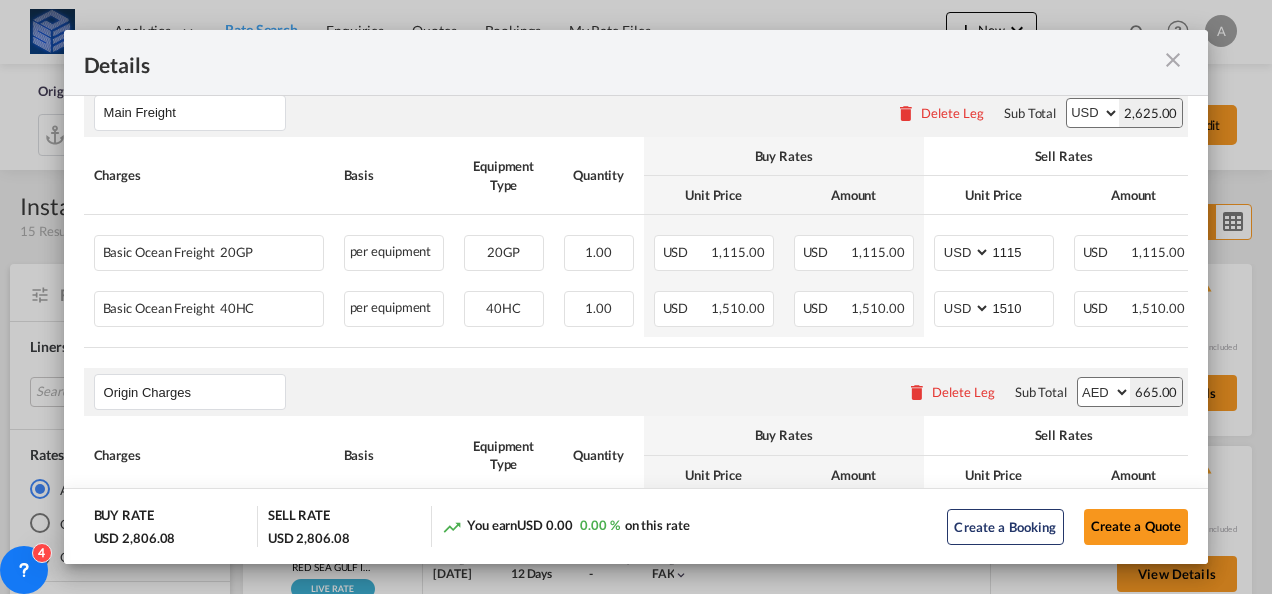 scroll, scrollTop: 348, scrollLeft: 0, axis: vertical 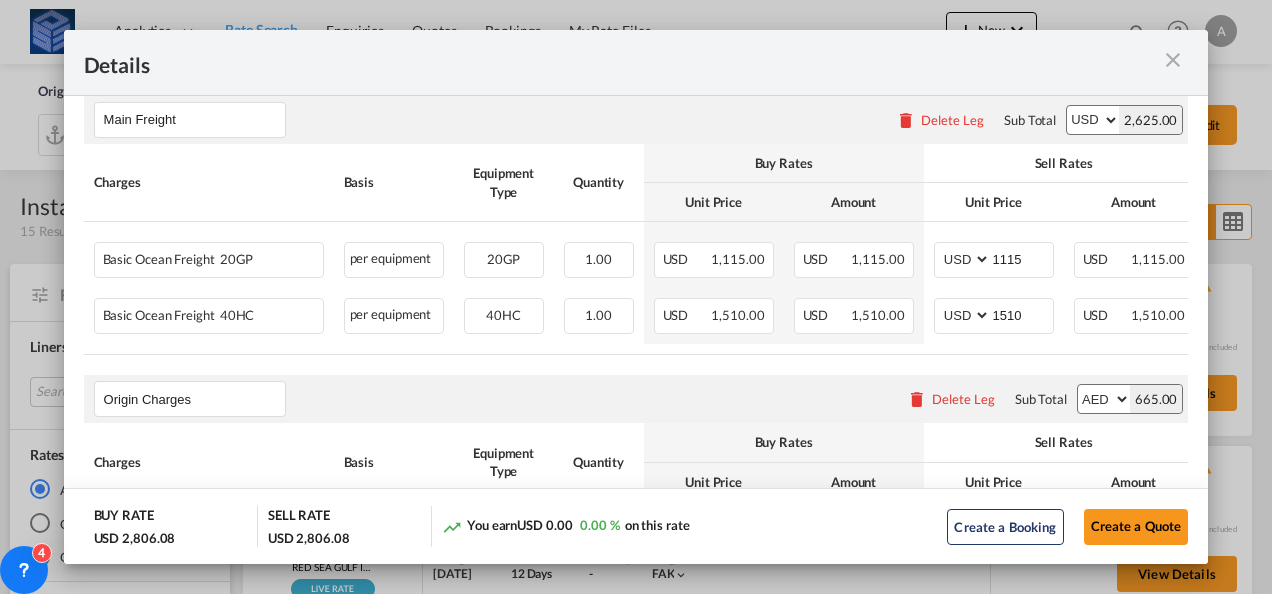 click at bounding box center (1173, 60) 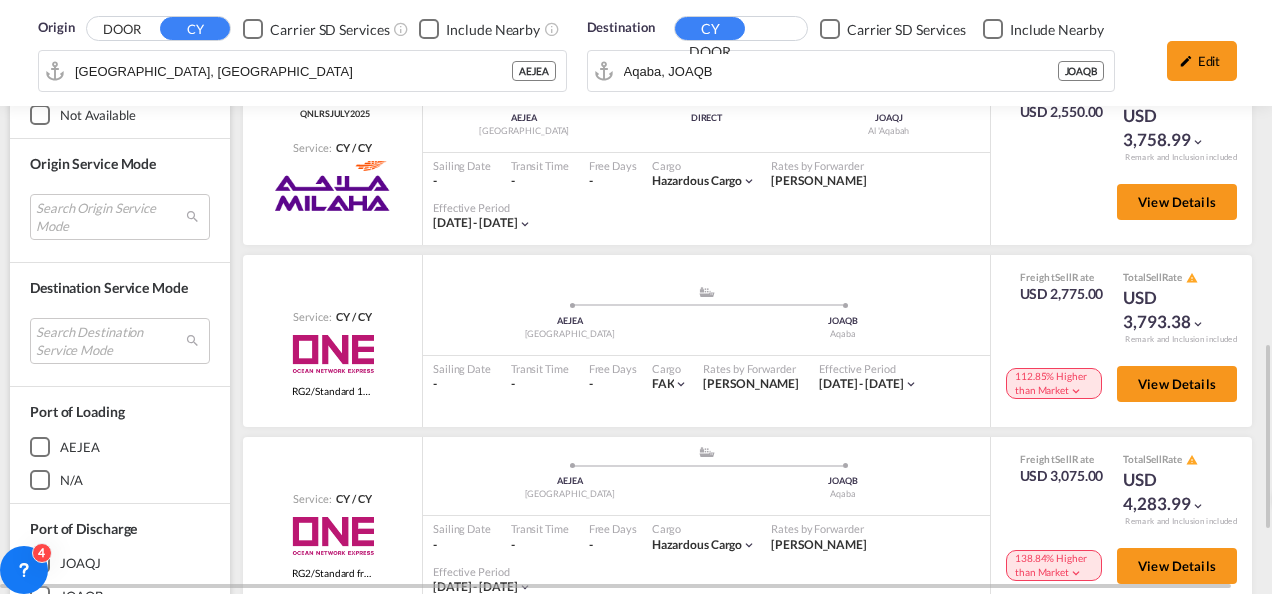 scroll, scrollTop: 1298, scrollLeft: 0, axis: vertical 